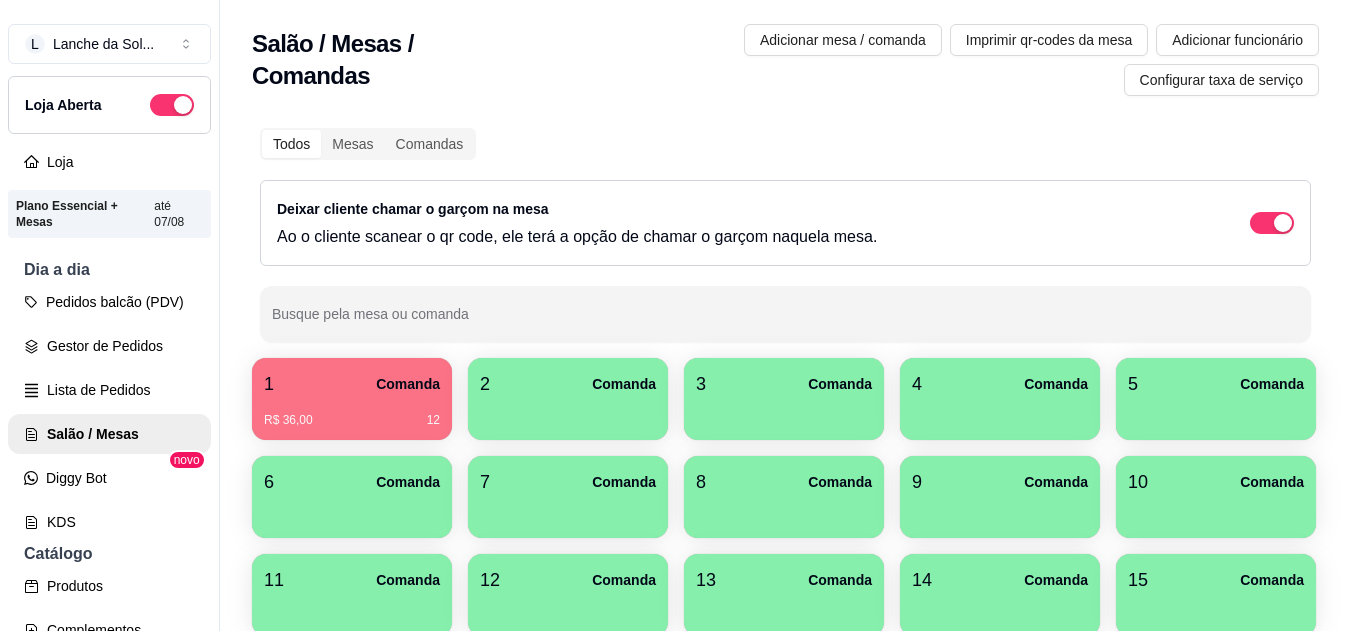 scroll, scrollTop: 0, scrollLeft: 0, axis: both 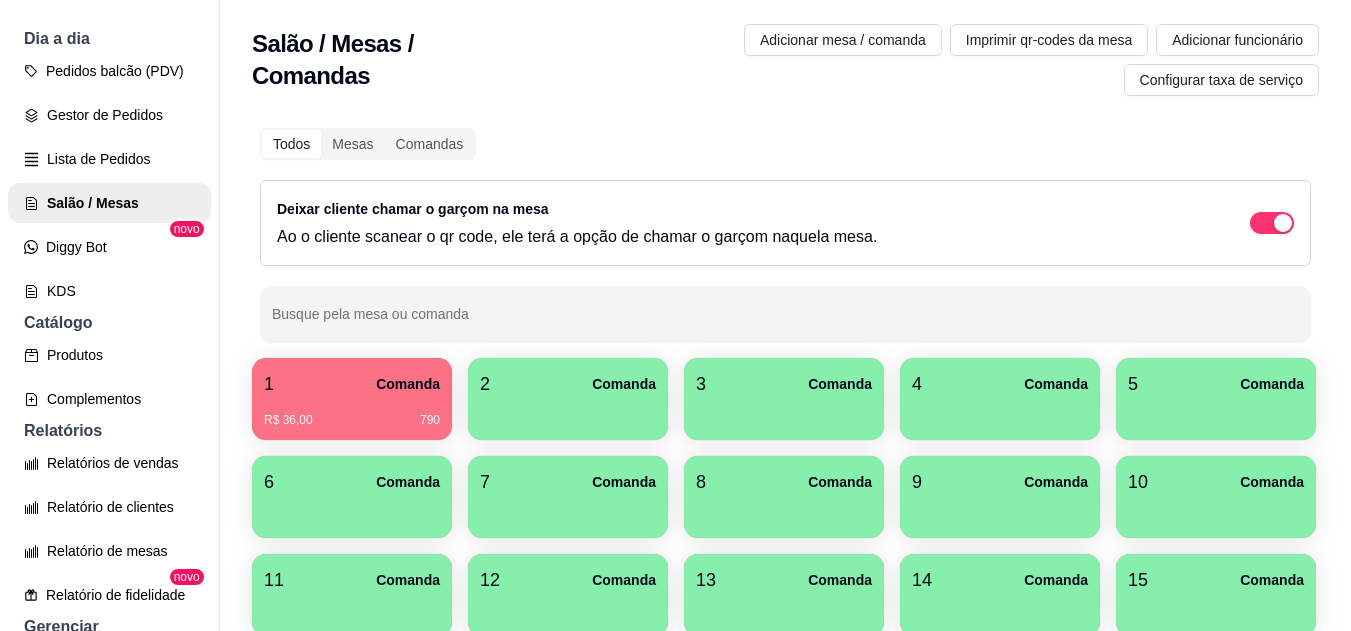 drag, startPoint x: 773, startPoint y: 275, endPoint x: 433, endPoint y: 268, distance: 340.07205 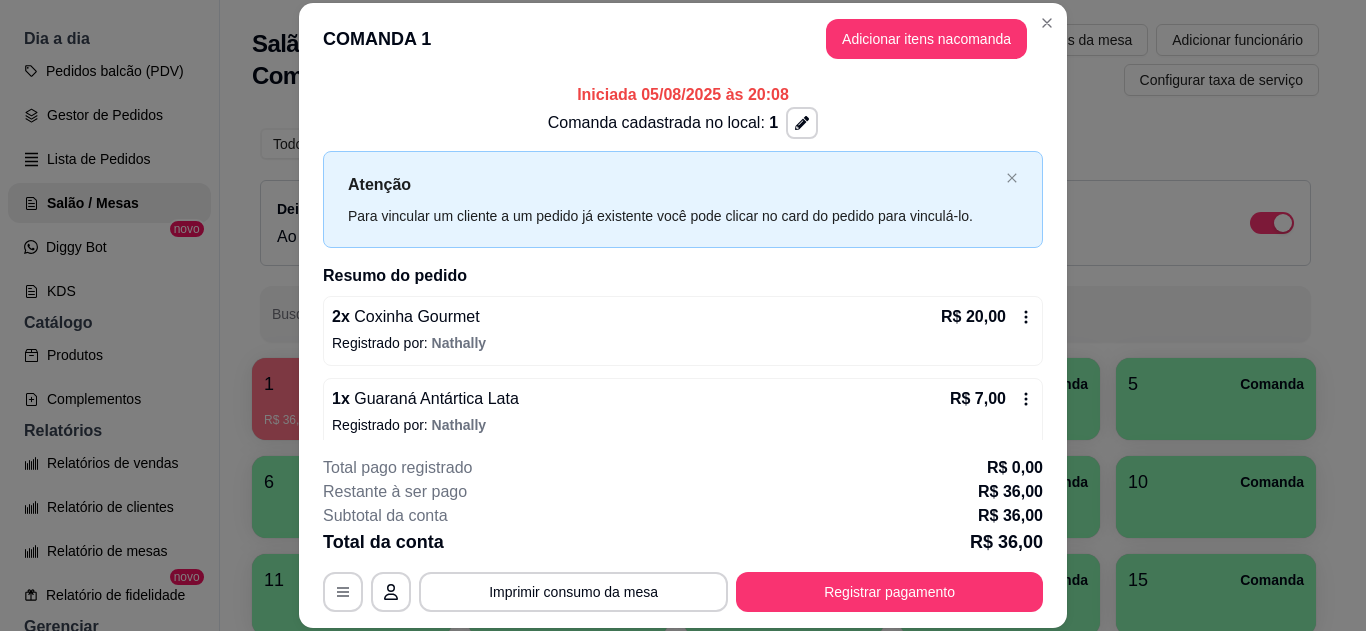scroll, scrollTop: 98, scrollLeft: 0, axis: vertical 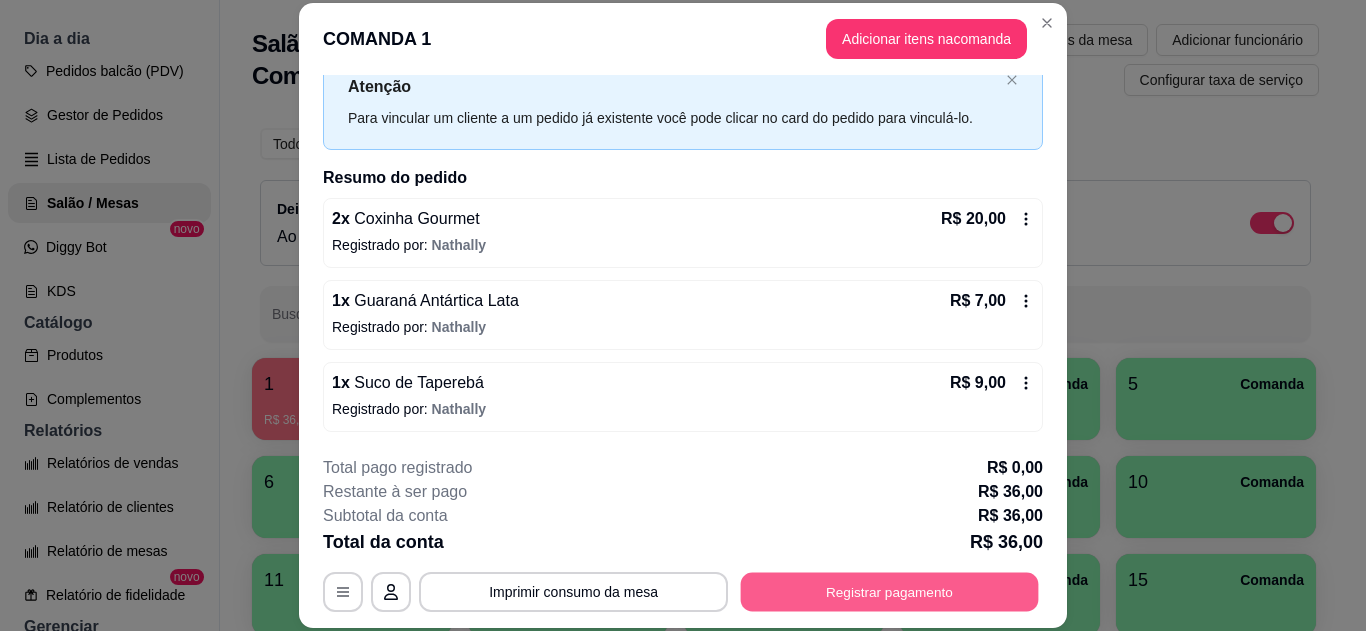 click on "Registrar pagamento" at bounding box center [890, 591] 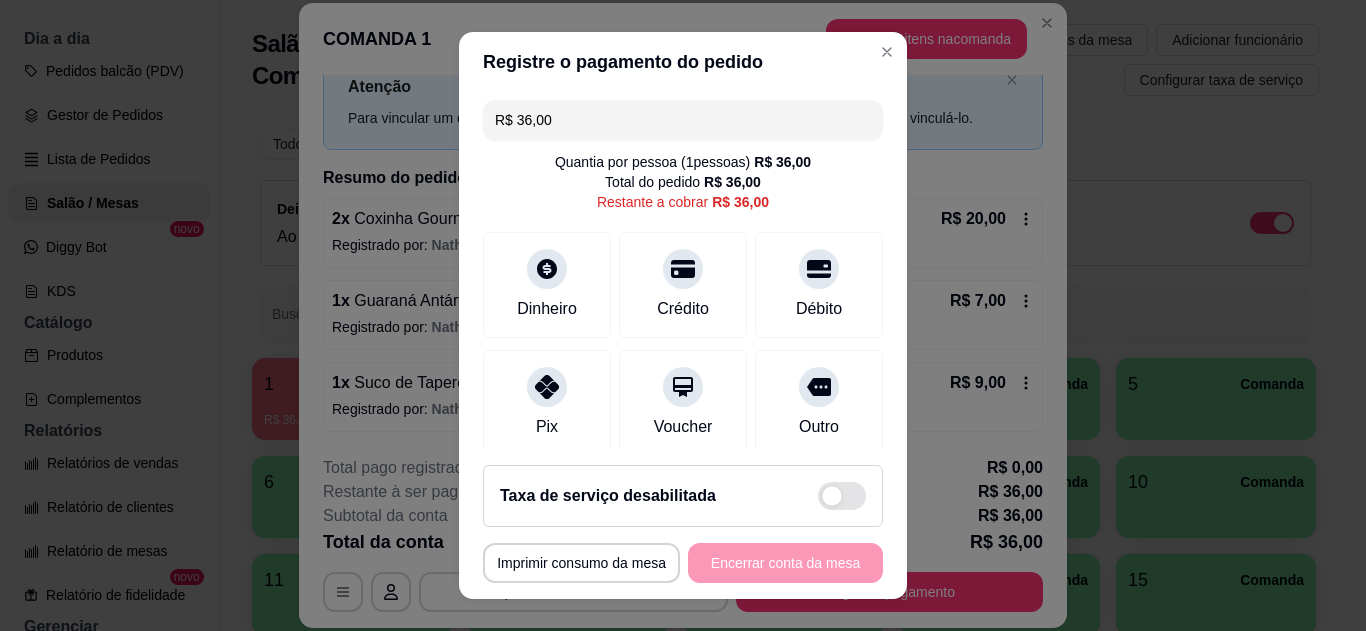 drag, startPoint x: 639, startPoint y: 135, endPoint x: 508, endPoint y: 118, distance: 132.09845 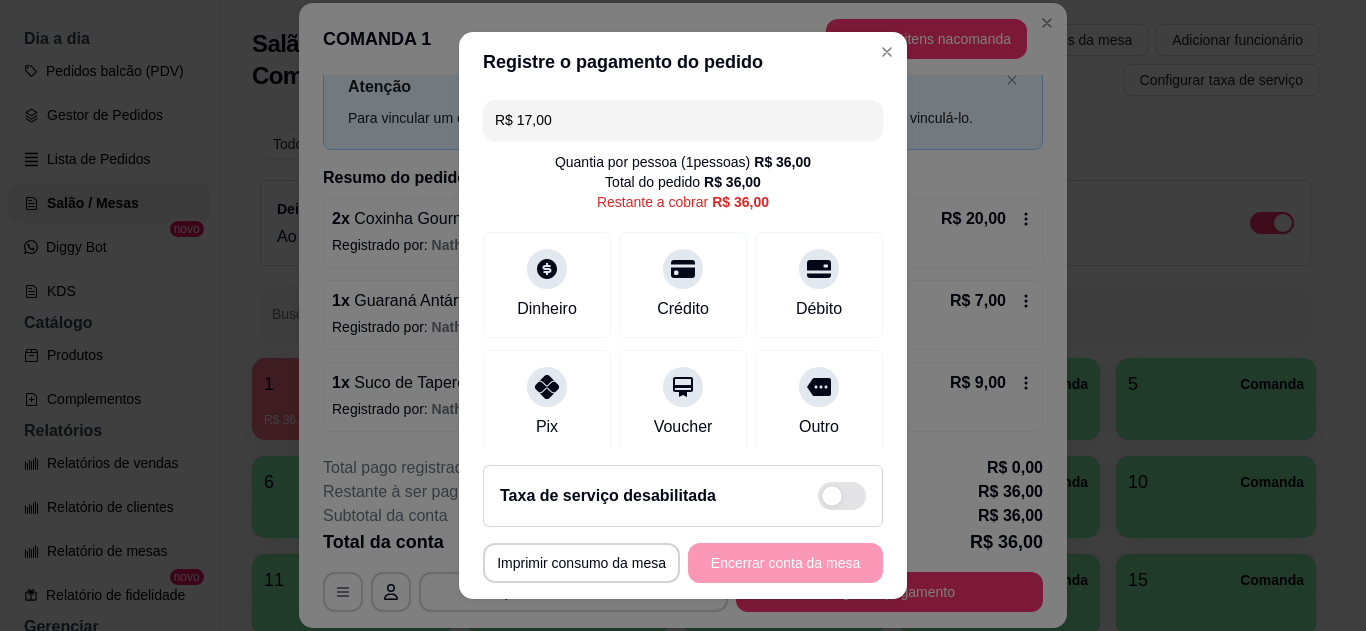 click 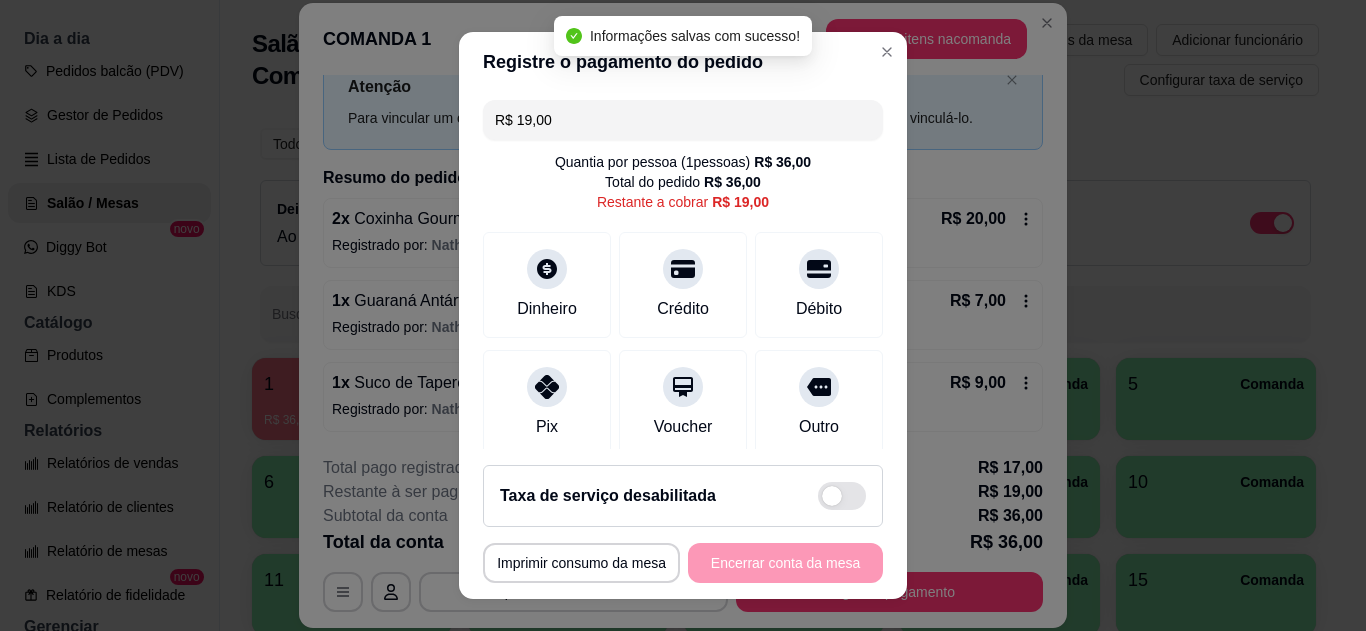 click on "Pix" at bounding box center [547, 403] 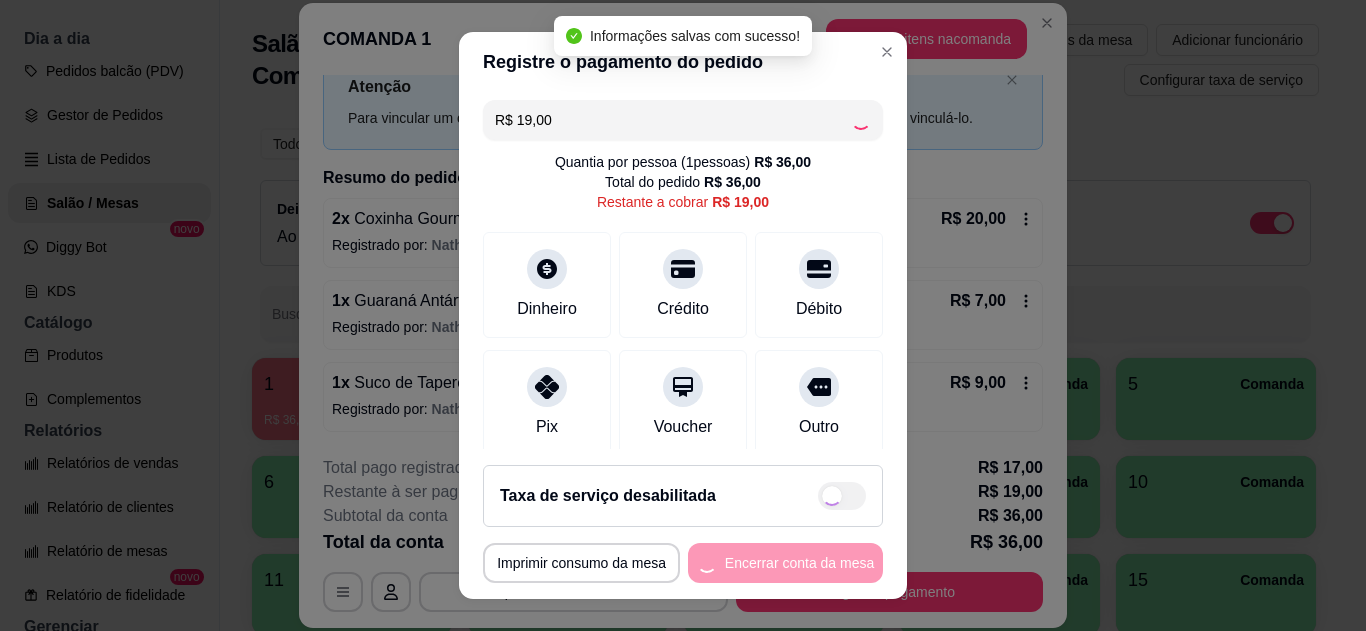 type on "R$ 0,00" 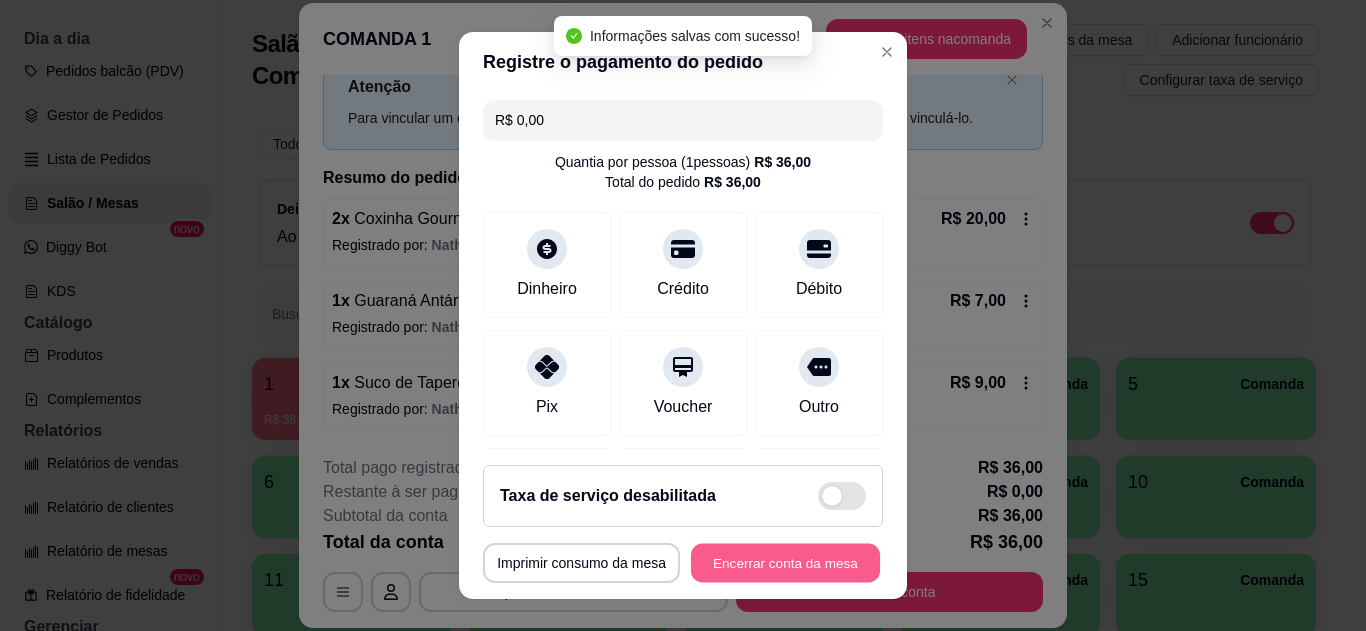 click on "Encerrar conta da mesa" at bounding box center (785, 563) 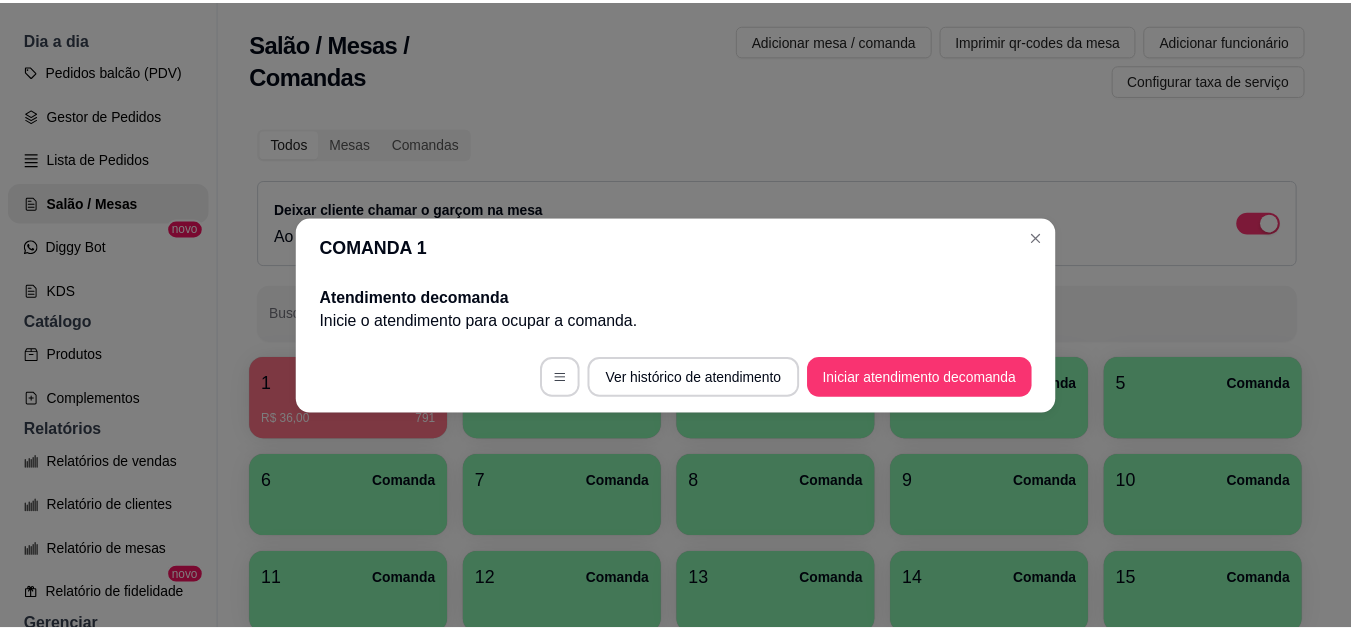 scroll, scrollTop: 0, scrollLeft: 0, axis: both 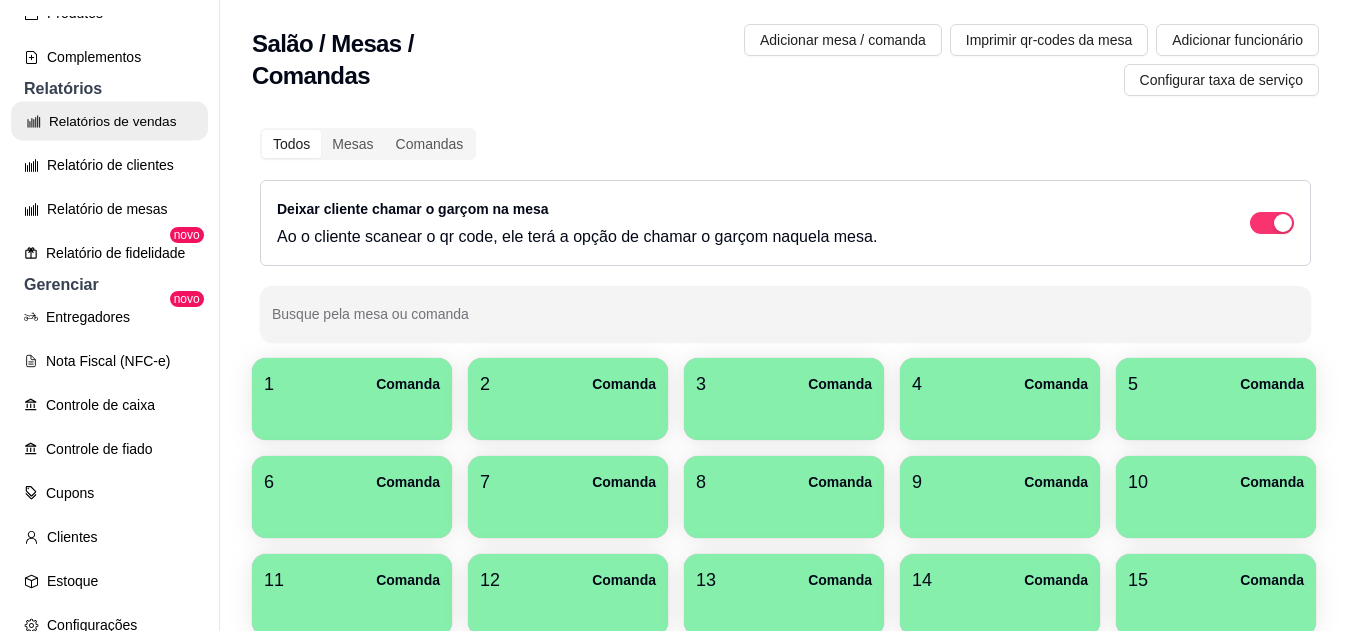 click on "Relatórios de vendas" at bounding box center [109, 121] 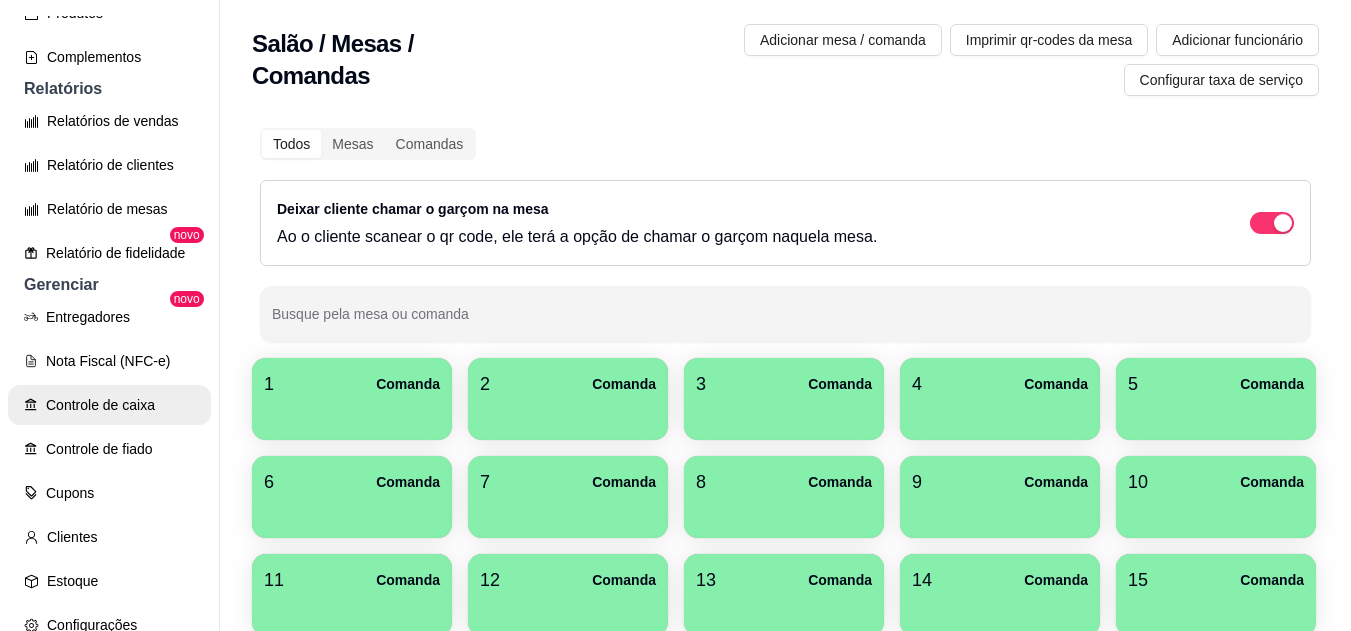 select on "ALL" 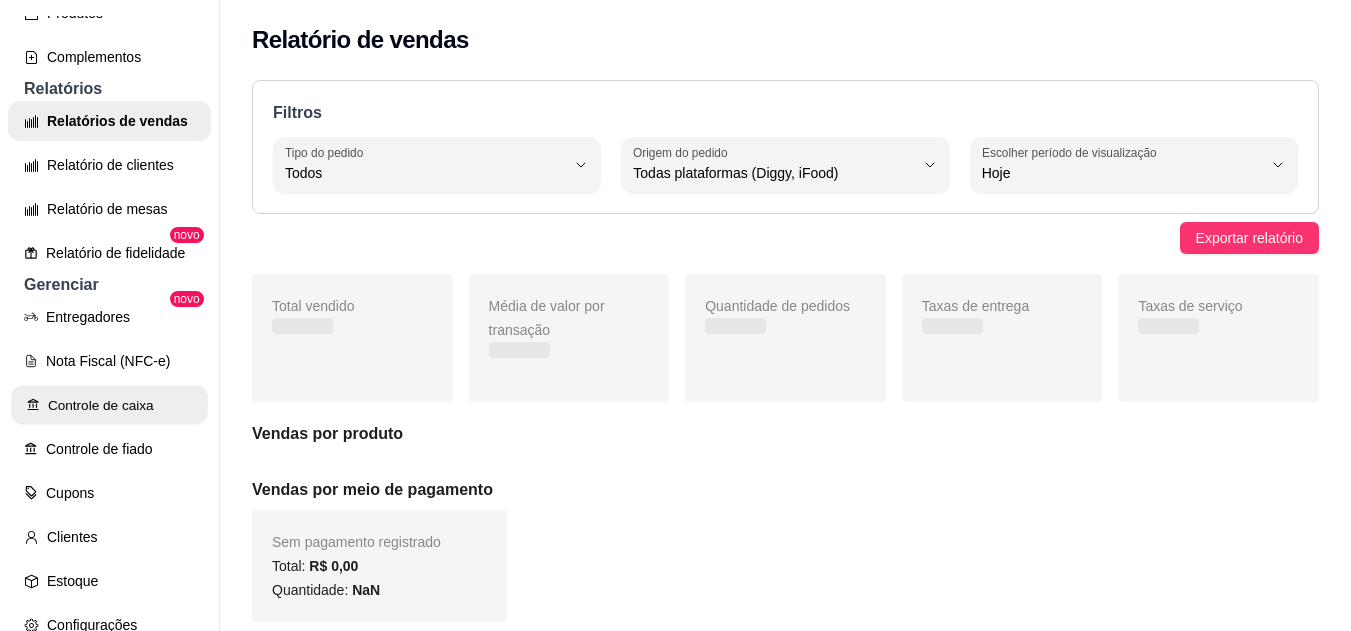 click on "Controle de caixa" at bounding box center [109, 405] 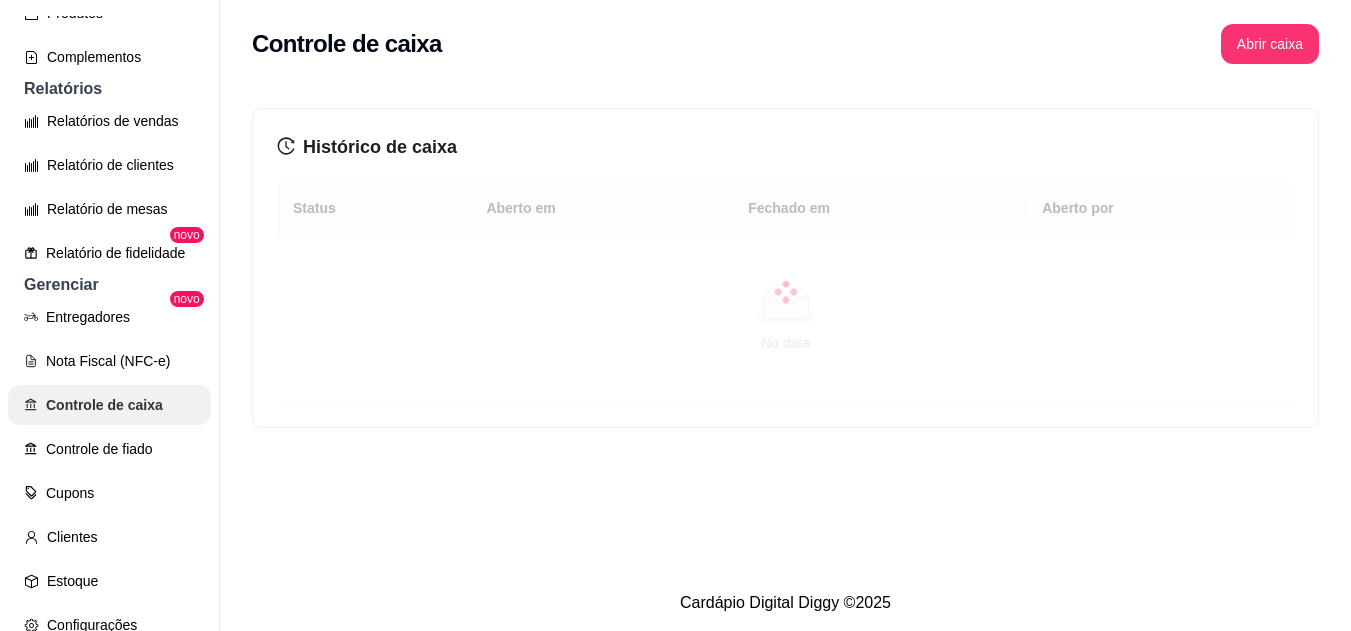 click on "Controle de caixa" at bounding box center (109, 405) 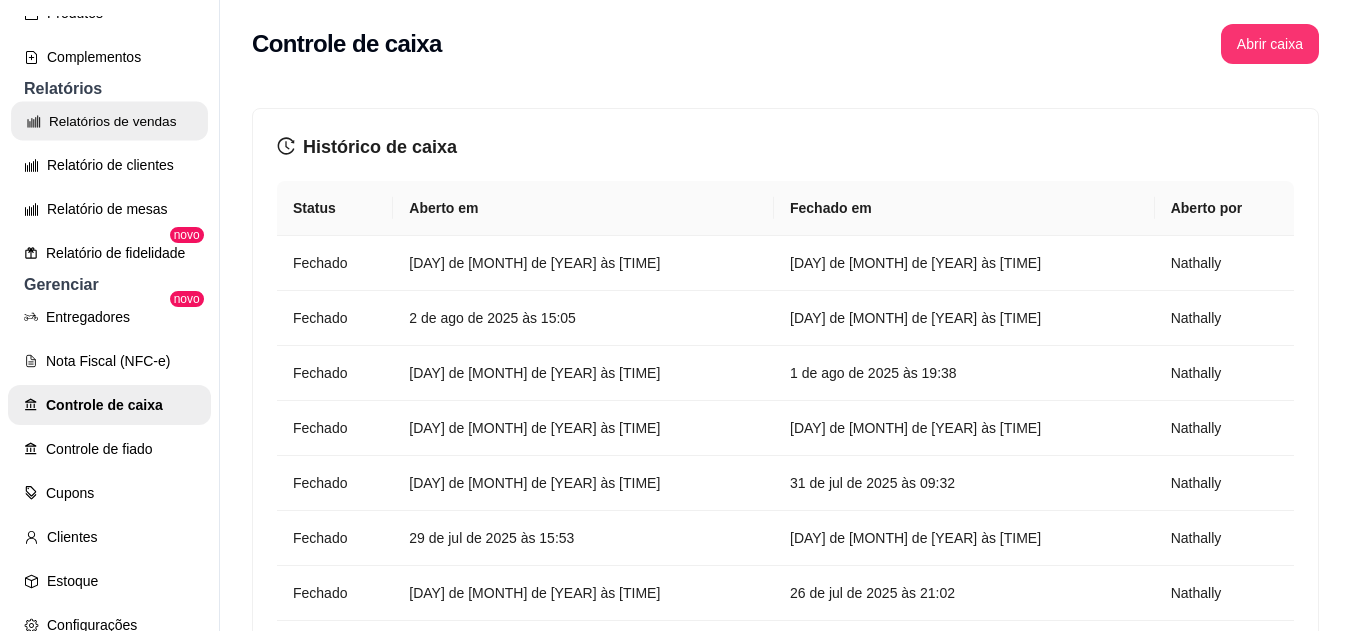 click on "Relatórios de vendas" at bounding box center [109, 121] 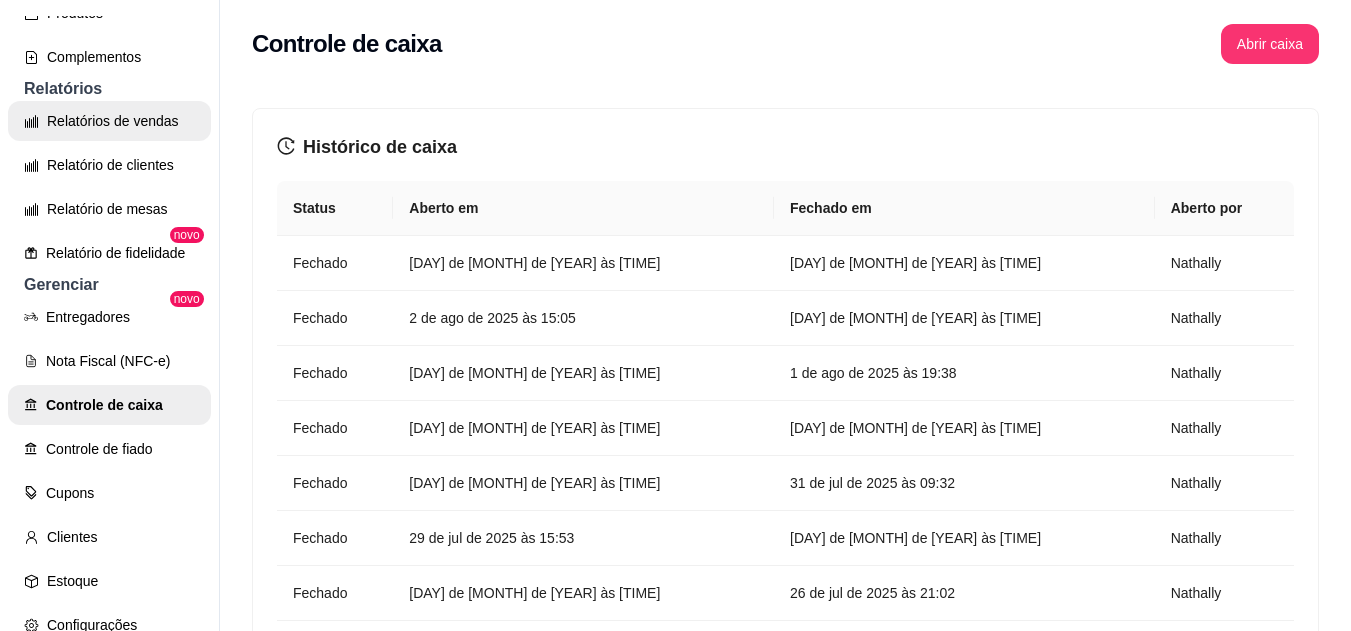 select on "ALL" 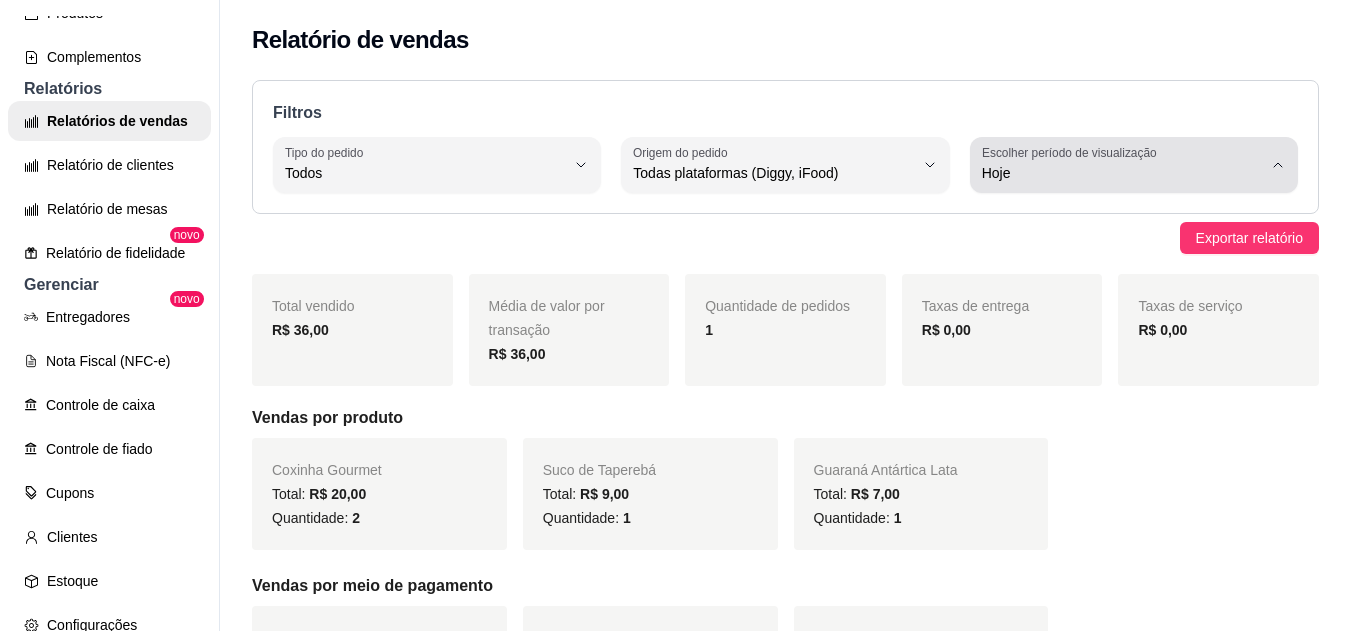 click on "Hoje" at bounding box center [1122, 165] 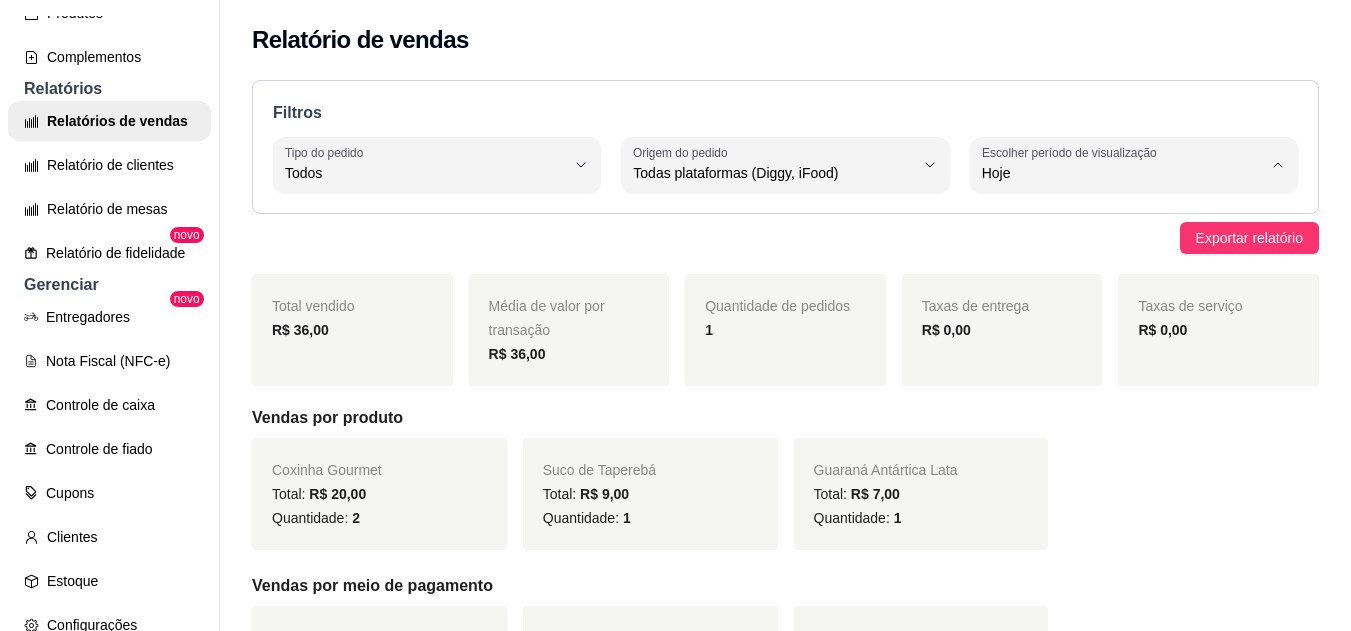 click on "Ontem" at bounding box center (1111, 253) 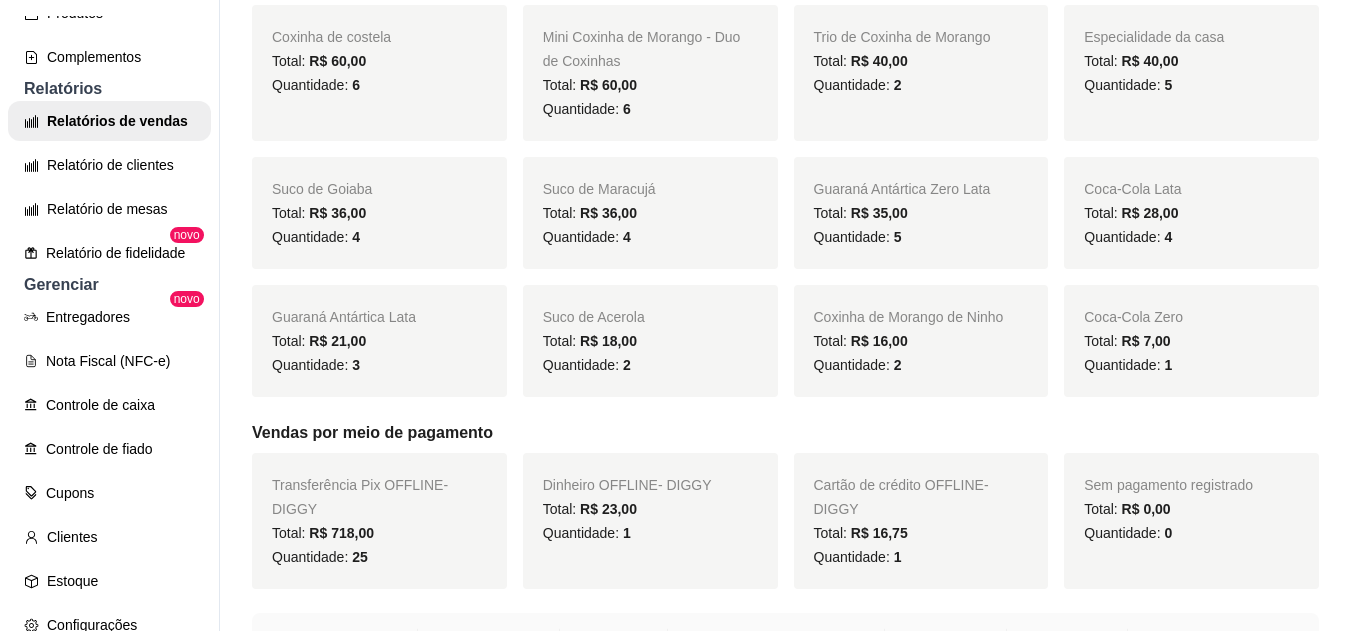 scroll, scrollTop: 679, scrollLeft: 0, axis: vertical 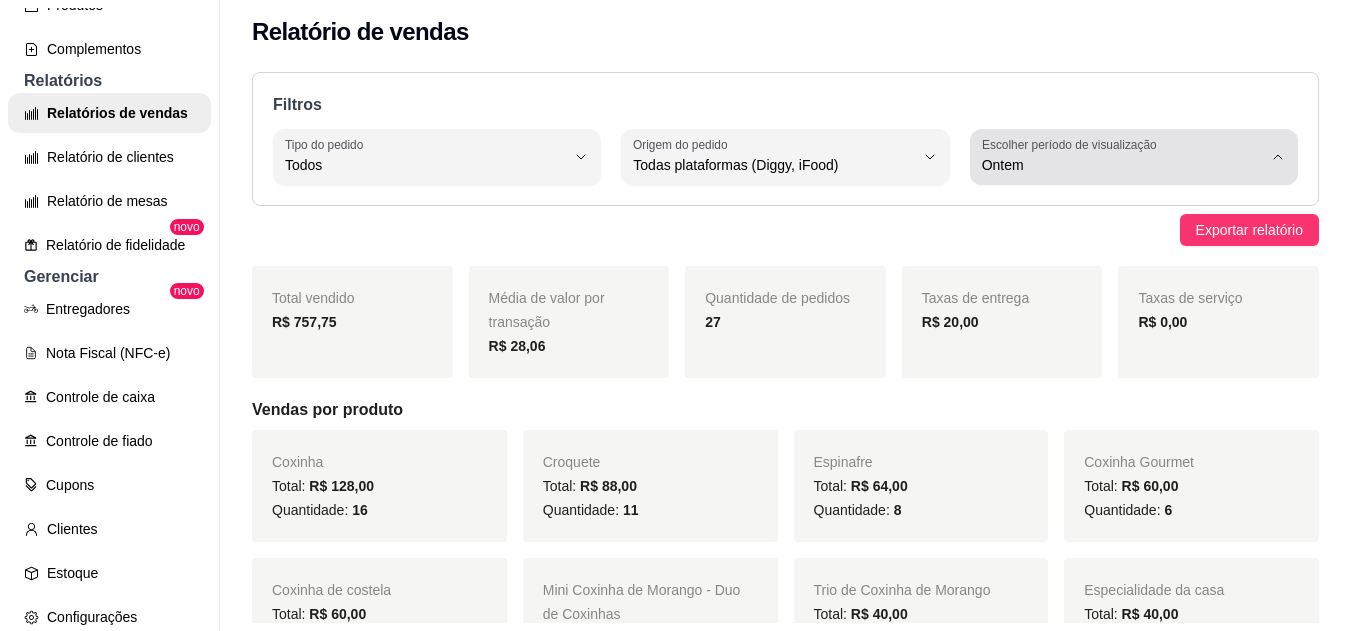 click on "Ontem" at bounding box center [1122, 157] 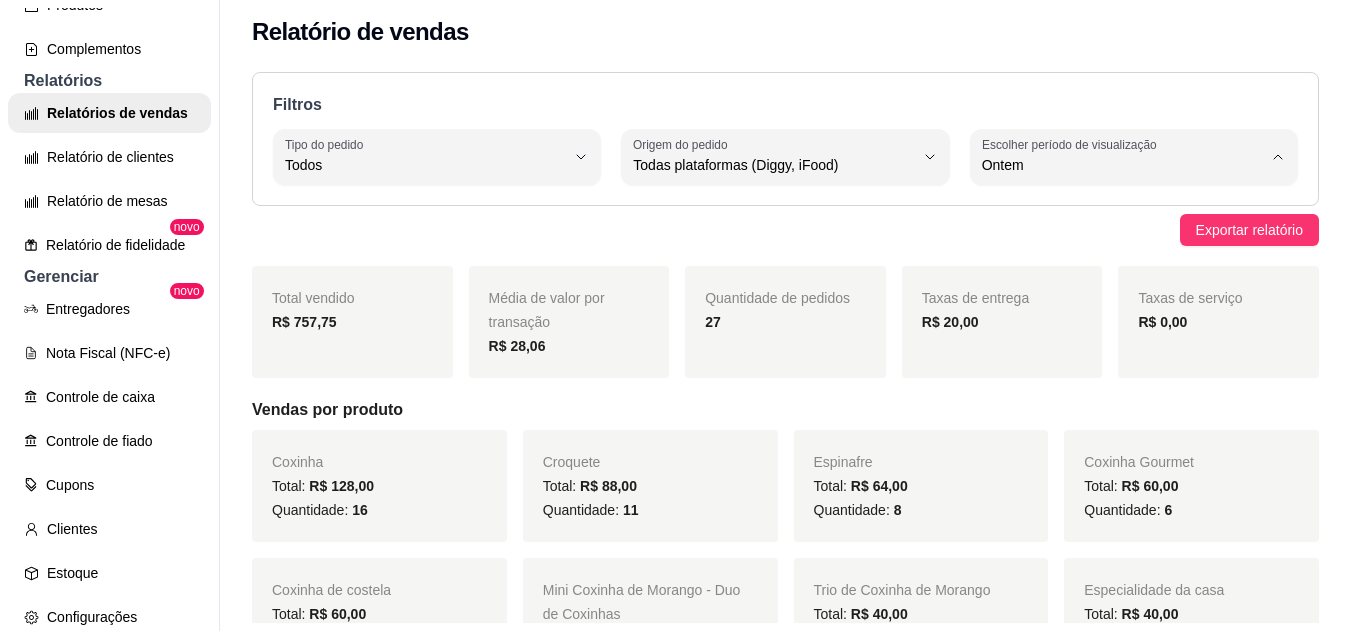 click on "Customizado" at bounding box center [1121, 409] 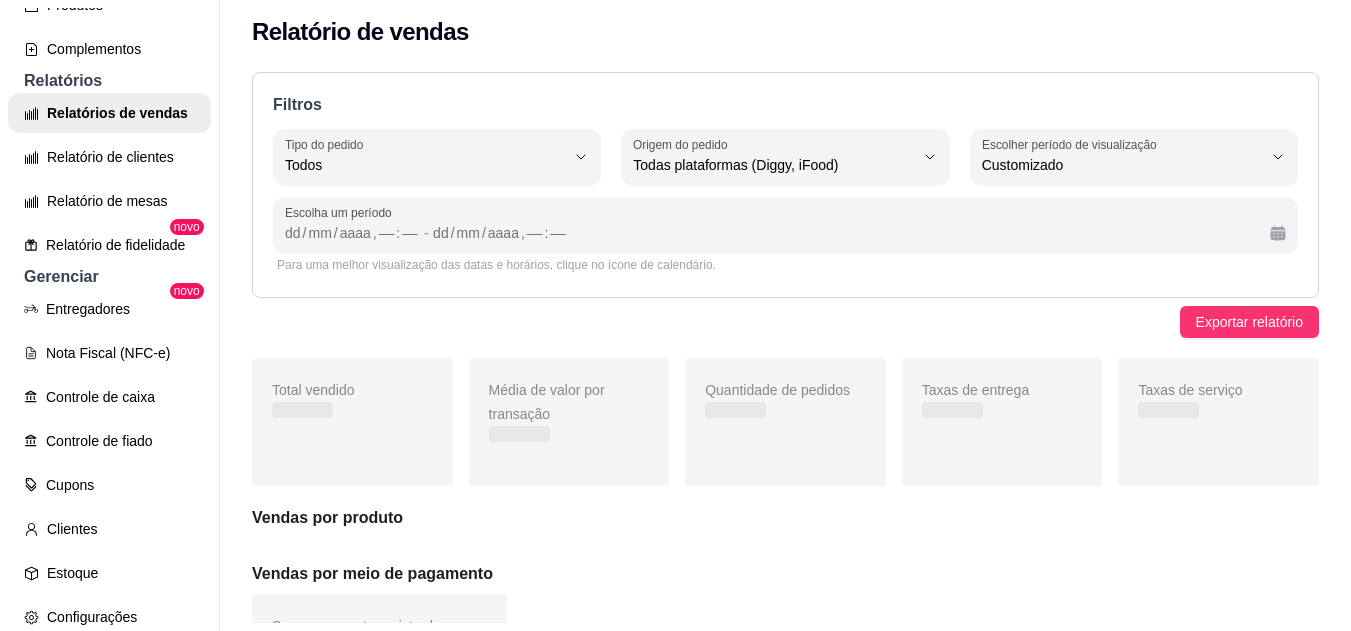 scroll, scrollTop: 19, scrollLeft: 0, axis: vertical 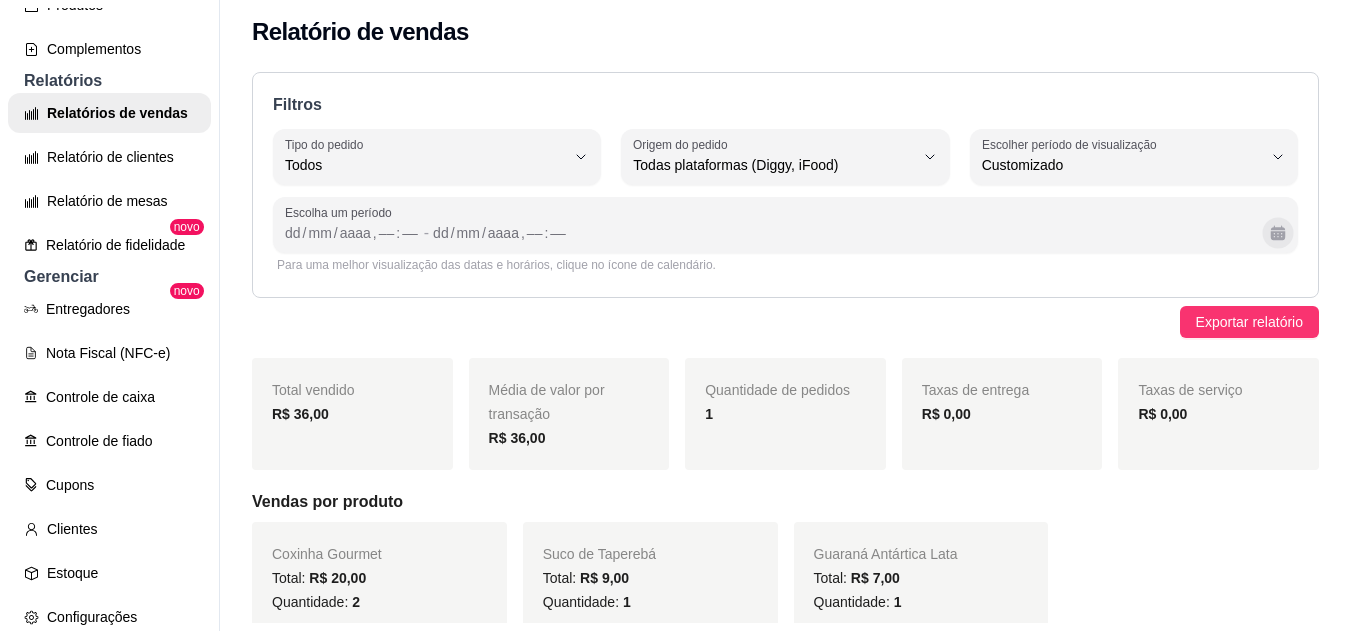 click at bounding box center (1277, 232) 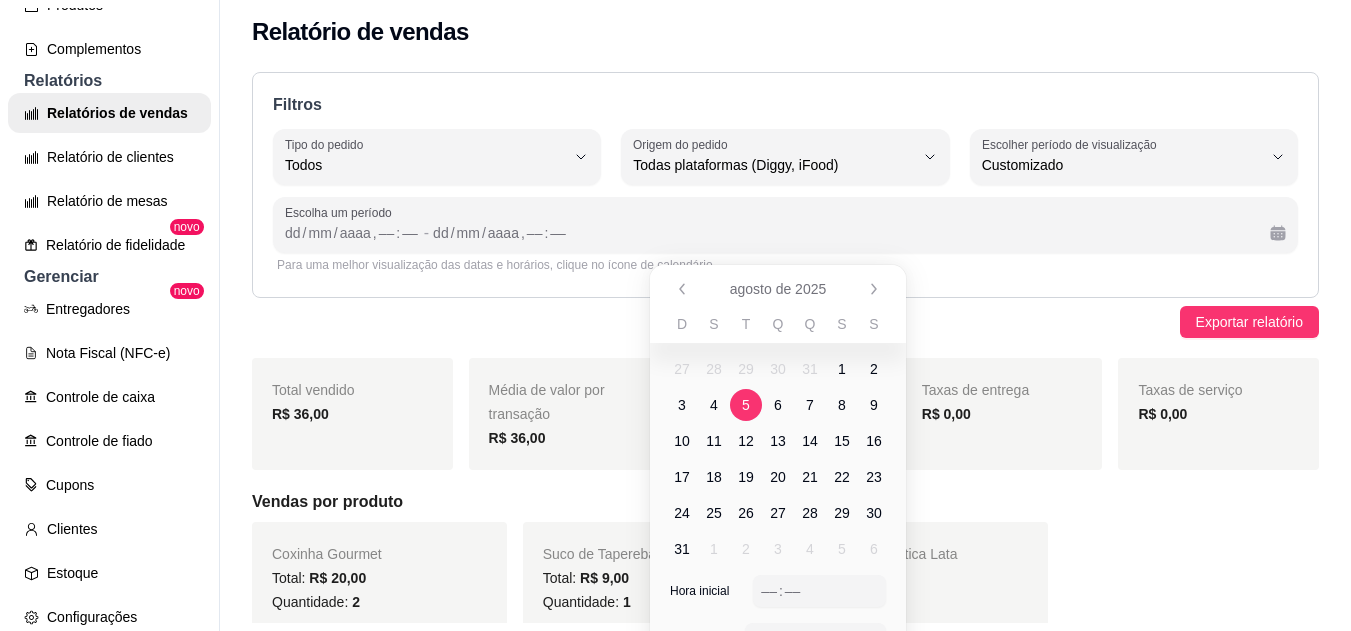 click on "5" at bounding box center (746, 405) 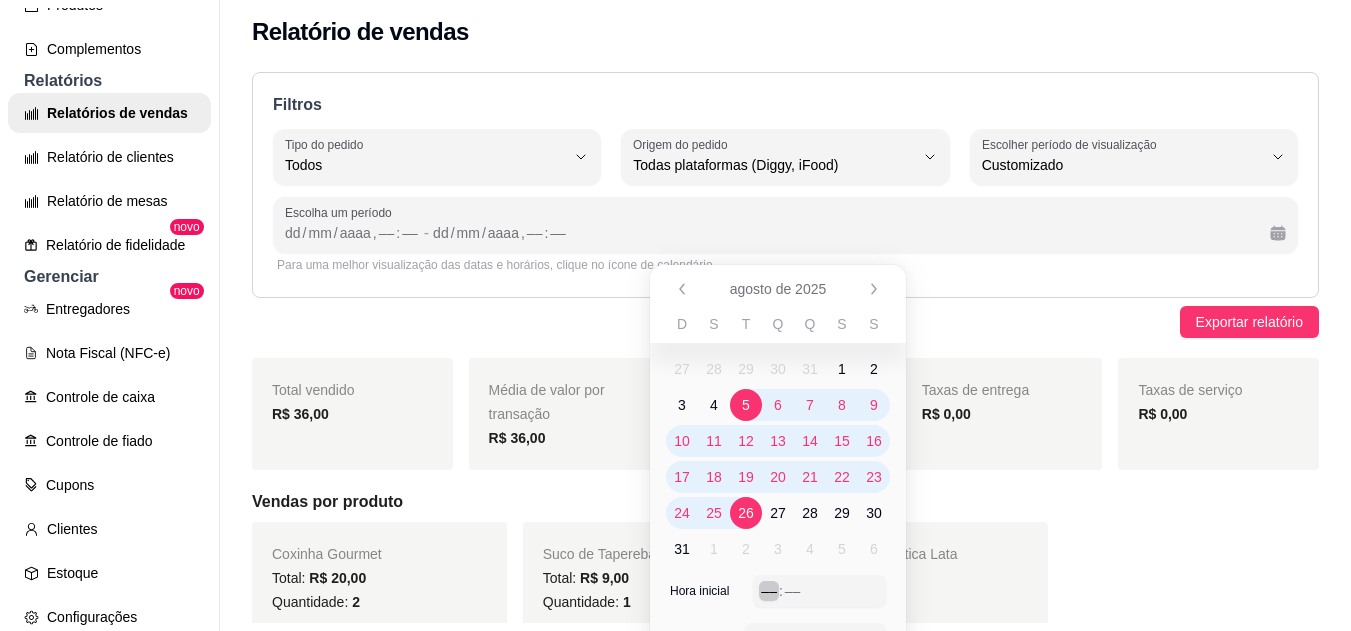 click on "––" at bounding box center [769, 591] 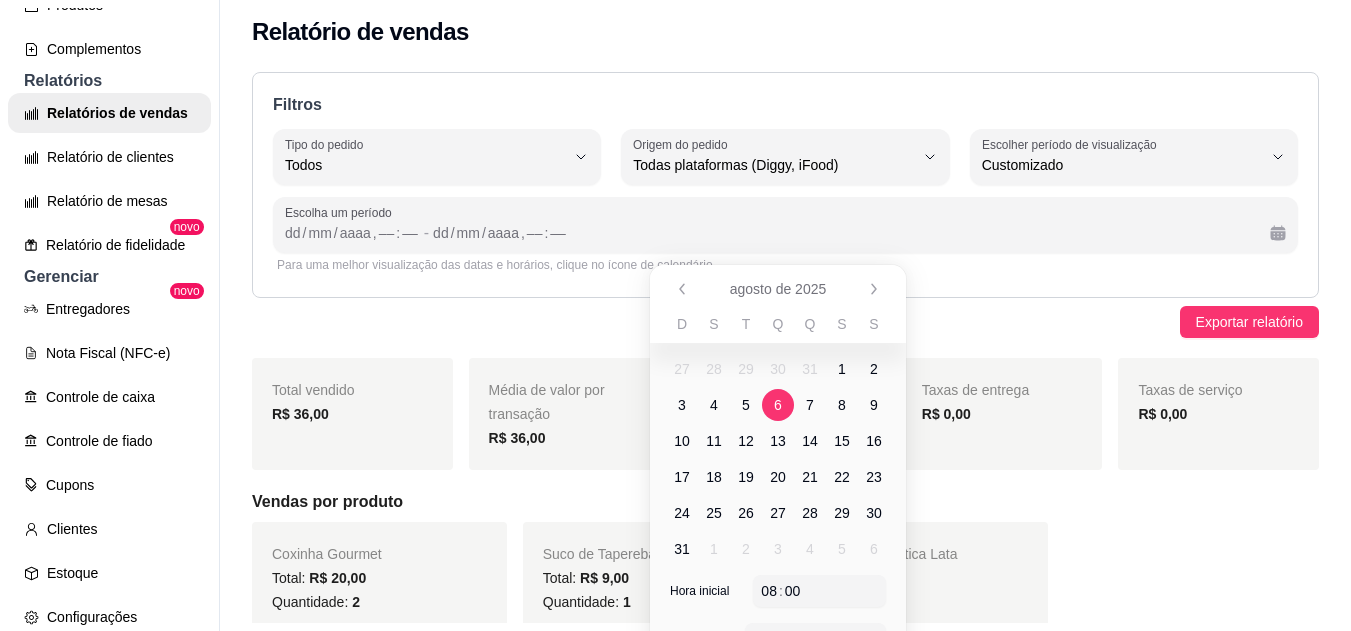 click on "6" at bounding box center (778, 405) 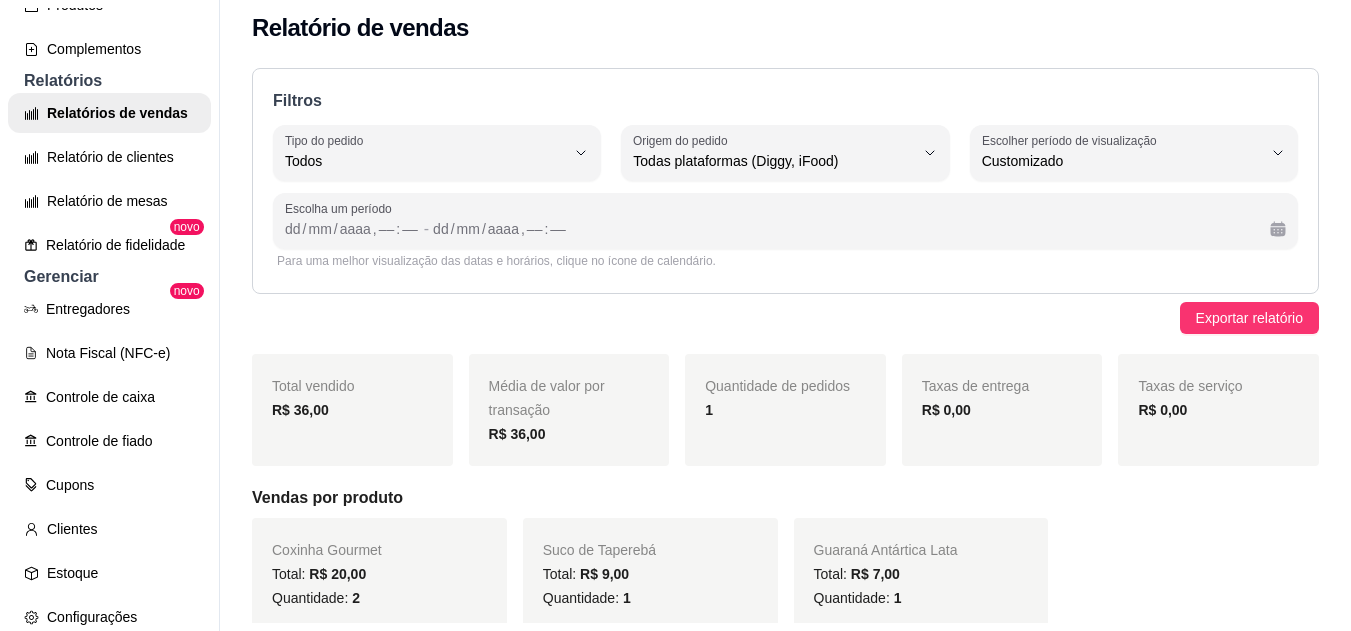scroll, scrollTop: 22, scrollLeft: 0, axis: vertical 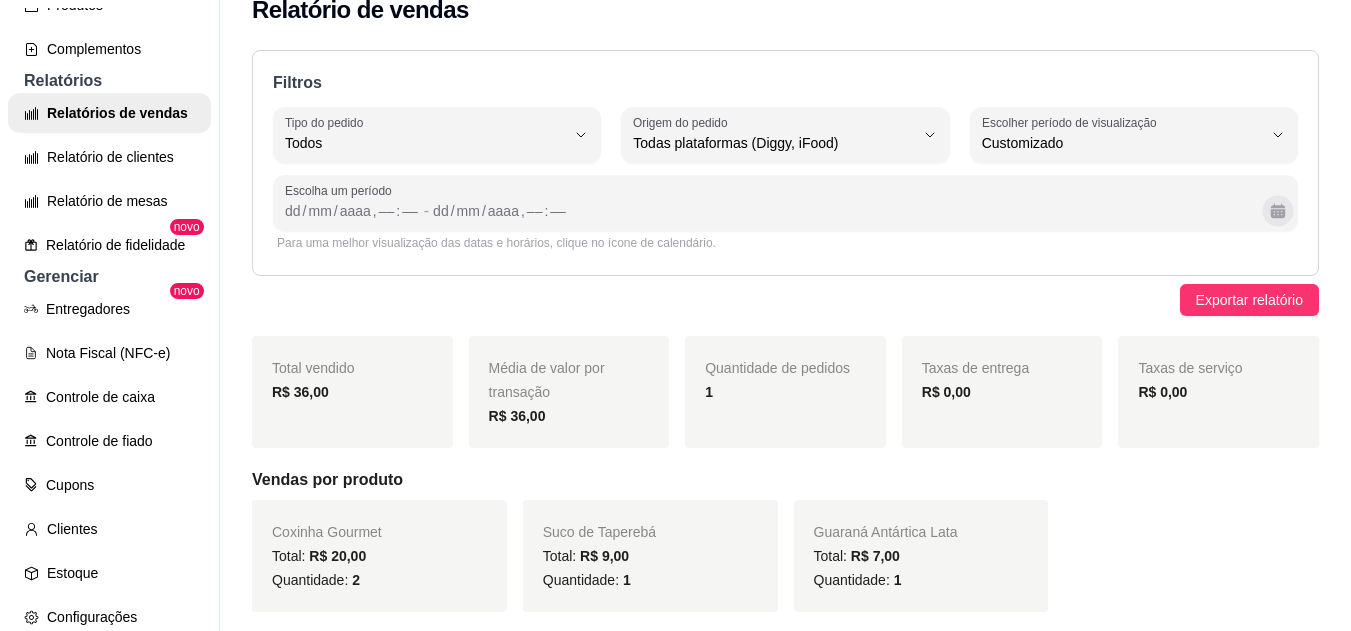 click at bounding box center (1277, 210) 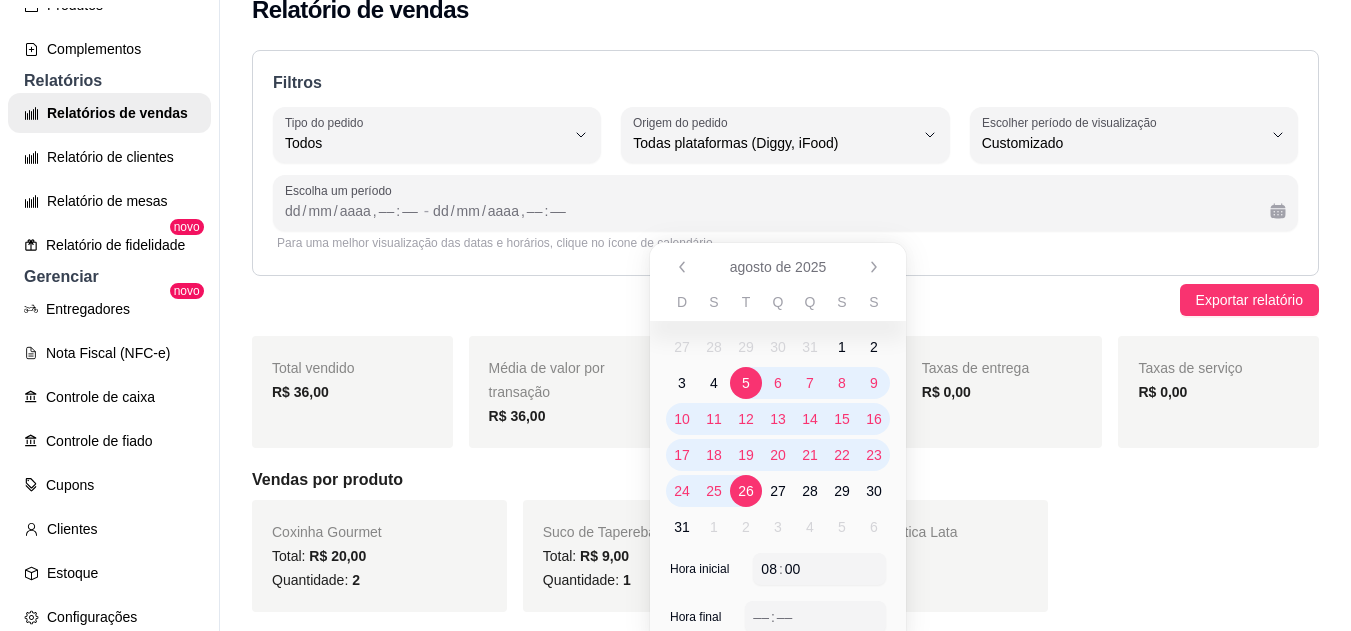 click on "6" at bounding box center [778, 383] 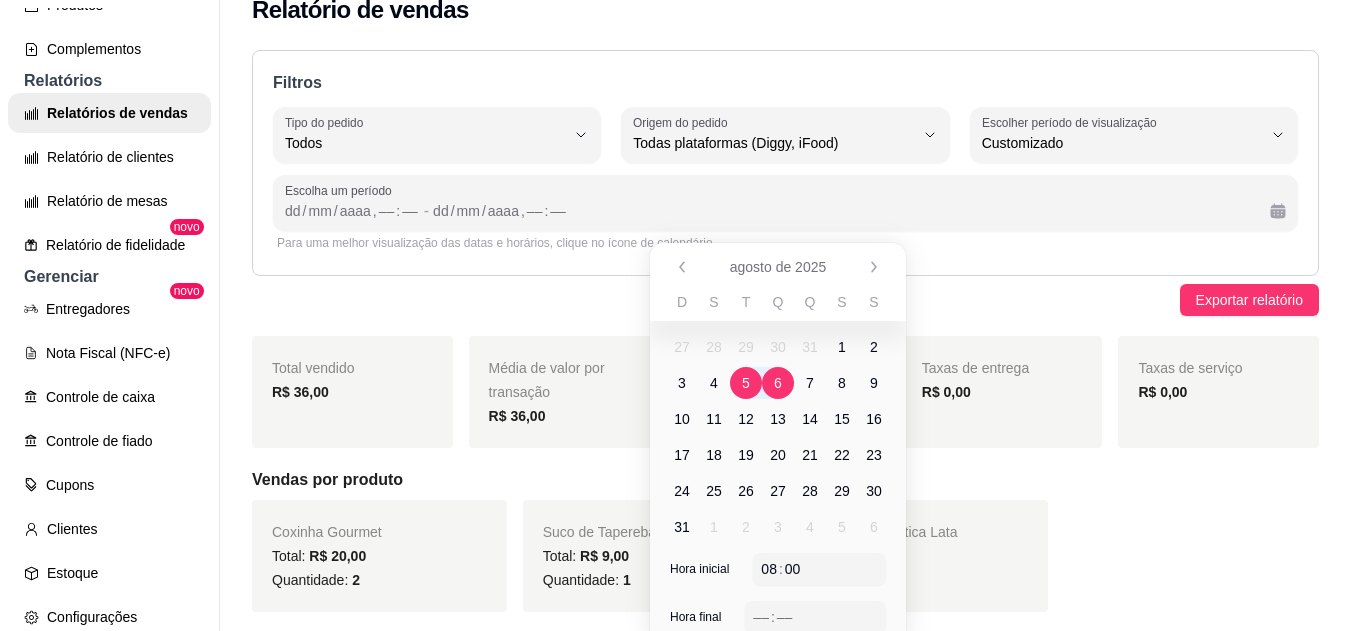 click on "5" at bounding box center [746, 383] 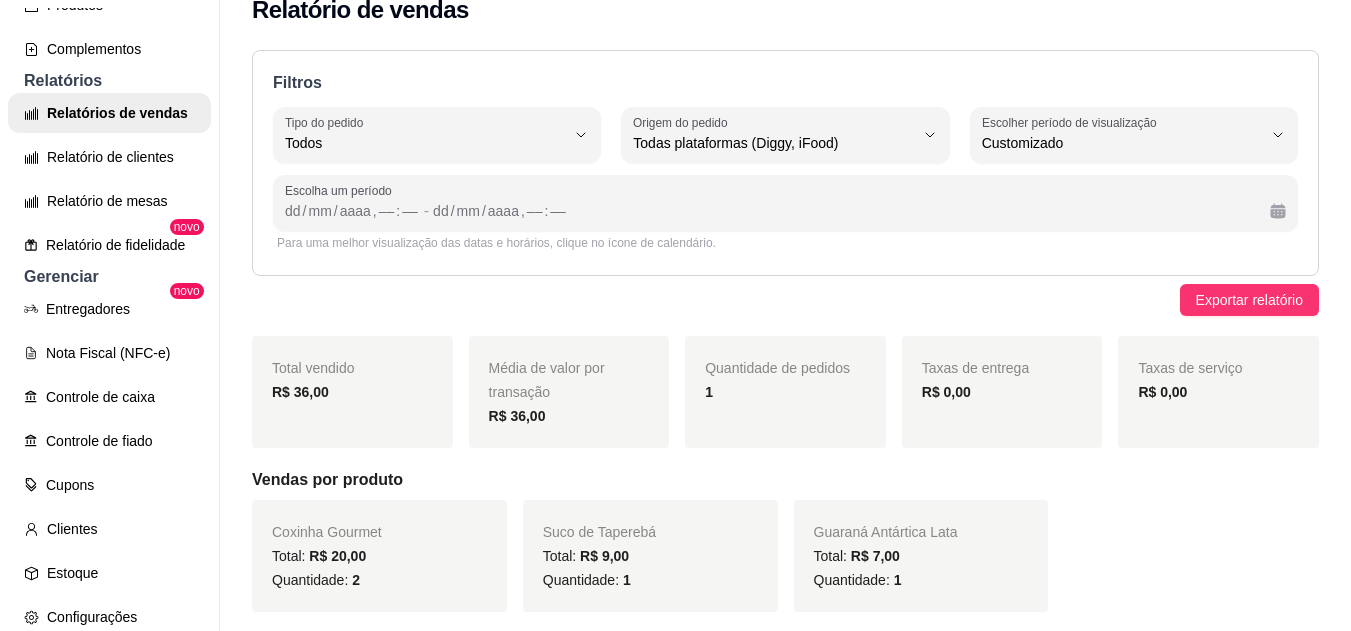click on "Filtros ALL Tipo do pedido Todos Entrega Retirada Mesa Consumo local Tipo do pedido Todos ALL Origem do pedido Todas plataformas (Diggy, iFood) Diggy iFood Origem do pedido Todas plataformas (Diggy, iFood) -1 Escolher período de visualização Hoje Ontem  7 dias 15 dias 30 dias 45 dias Customizado Escolher período de visualização Customizado Escolha um período dd / mm / aaaa ,  –– : –– - dd / mm / aaaa ,  –– : –– Para uma melhor visualização das datas e horários, clique no ícone de calendário." at bounding box center (785, 163) 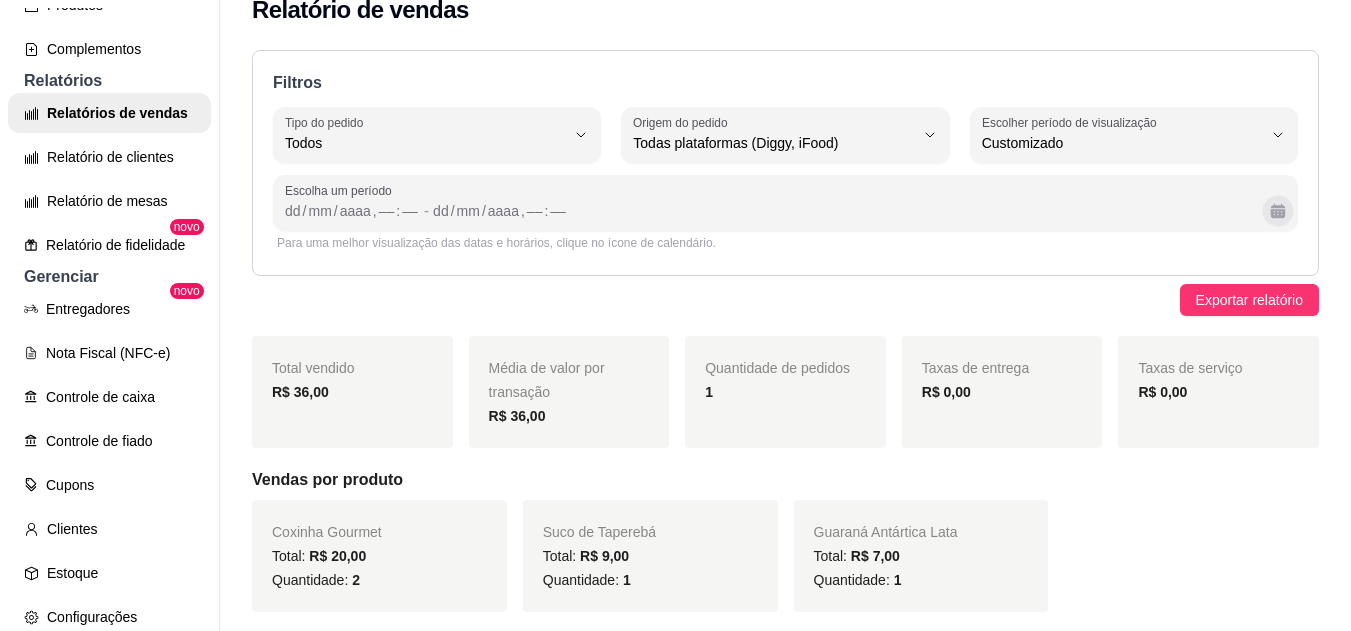 click at bounding box center [1277, 210] 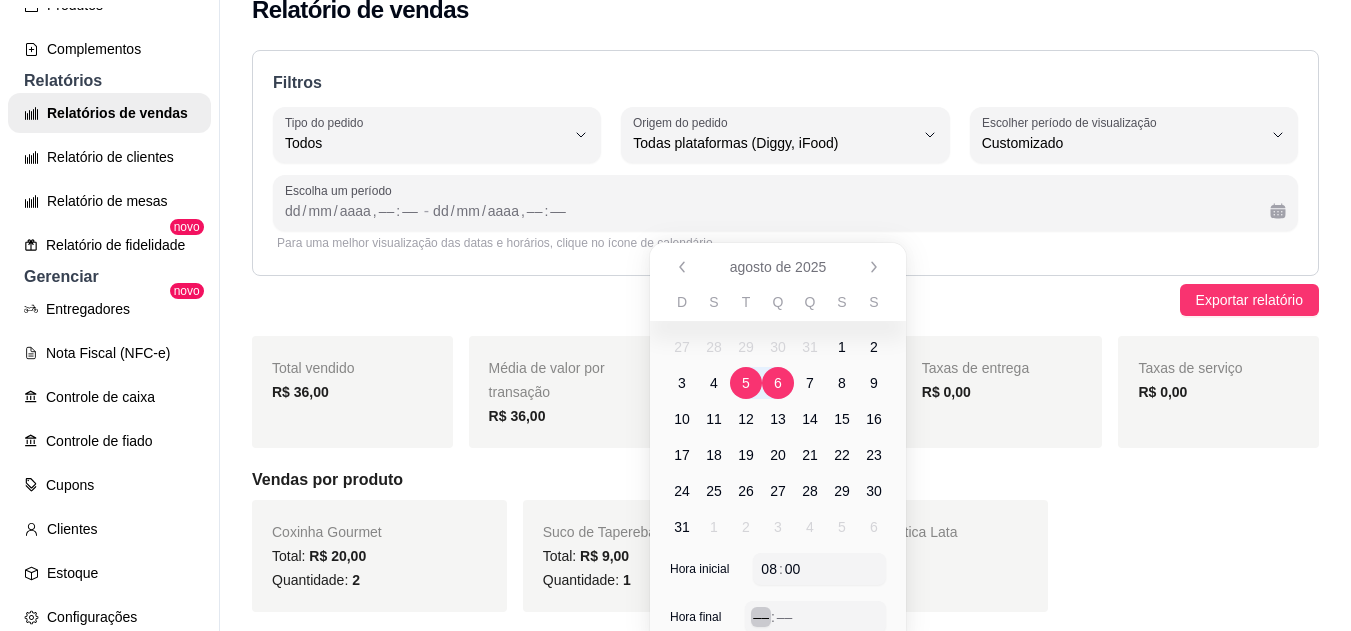click on "–– : ––" at bounding box center [815, 617] 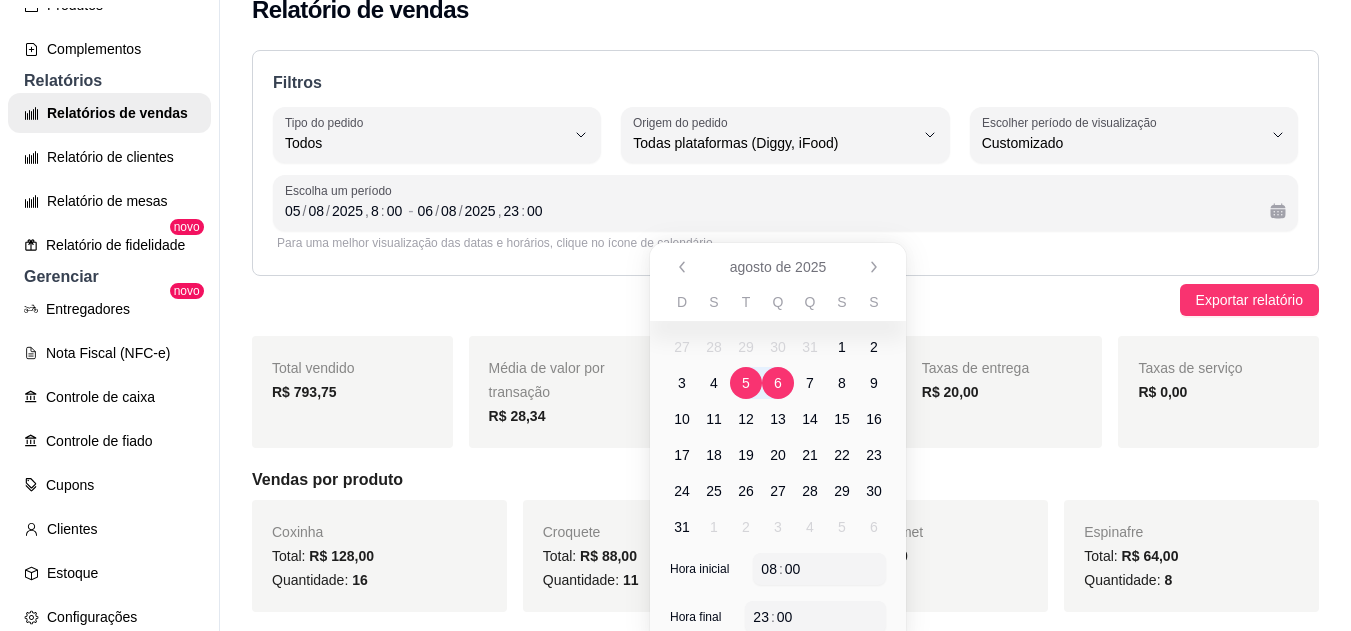 click on "Vendas por produto" at bounding box center (785, 480) 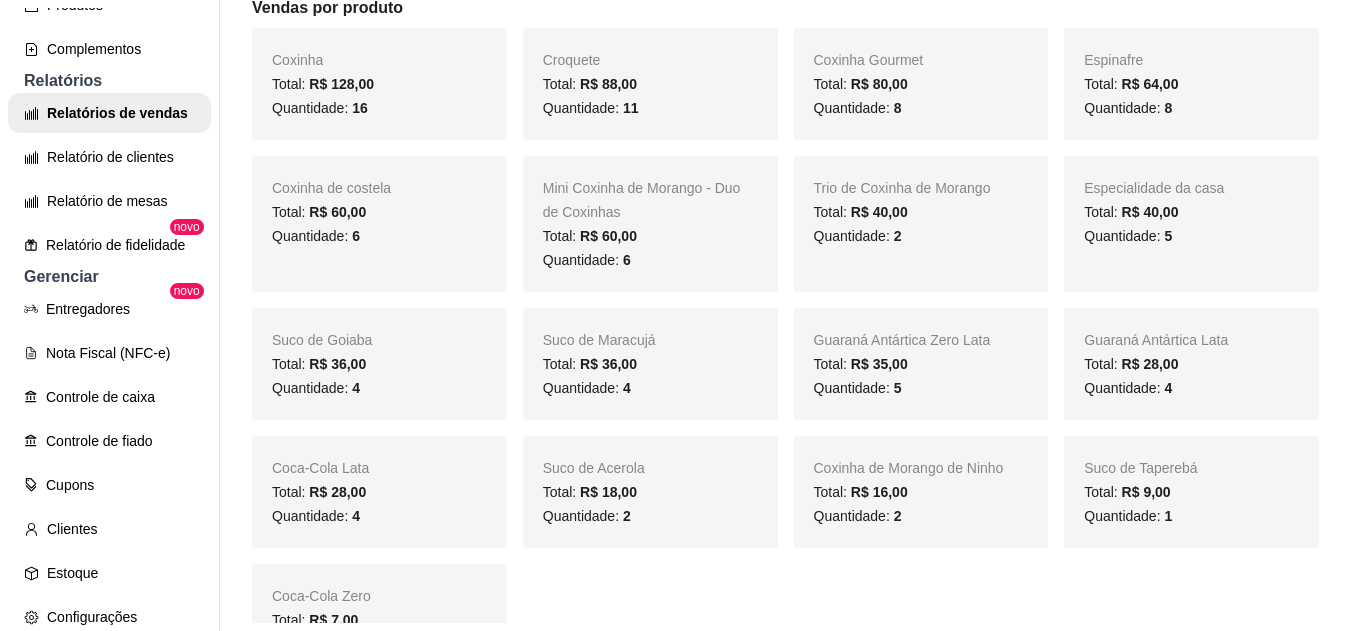 scroll, scrollTop: 791, scrollLeft: 0, axis: vertical 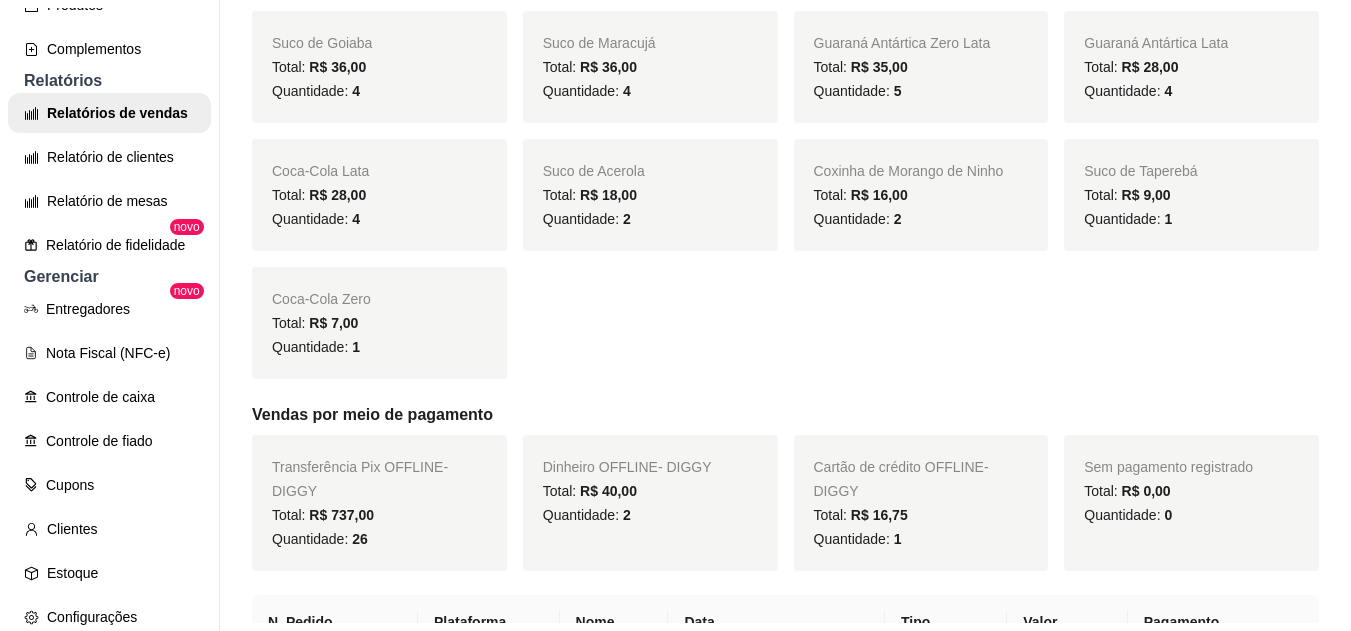 click on "Filtros ALL Tipo do pedido Todos Entrega Retirada Mesa Consumo local Tipo do pedido Todos ALL Origem do pedido Todas plataformas (Diggy, iFood) Diggy iFood Origem do pedido Todas plataformas (Diggy, iFood) -1 Escolher período de visualização Hoje Ontem 7 dias 15 dias 30 dias 45 dias Customizado Escolher período de visualização Customizado Escolha um período [DATE], [TIME] - [DATE], [TIME] Para uma melhor visualização das datas e horários, clique no ícone de calendário. Exportar relatório Total vendido R$ 793,75 Média de valor por transação R$ 28,34 Quantidade de pedidos 28 Taxas de entrega R$ 20,00 Taxas de serviço R$ 0,00 Vendas por produto Coxinha Total: R$ 128,00 Quantidade: 16 Croquete Total: R$ 88,00 Quantidade: 11 Coxinha Gourmet Total: R$ 80,00 Quantidade: 8 Espinafre Total: R$ 64,00 Quantidade: 8 Coxinha de costela Total: R$ 60,00 Quantidade: 6 Mini Coxinha de Morango - Duo de Coxinhas Total: R$ 60,00 Quantidade: 6 Total: 2" at bounding box center (785, 1165) 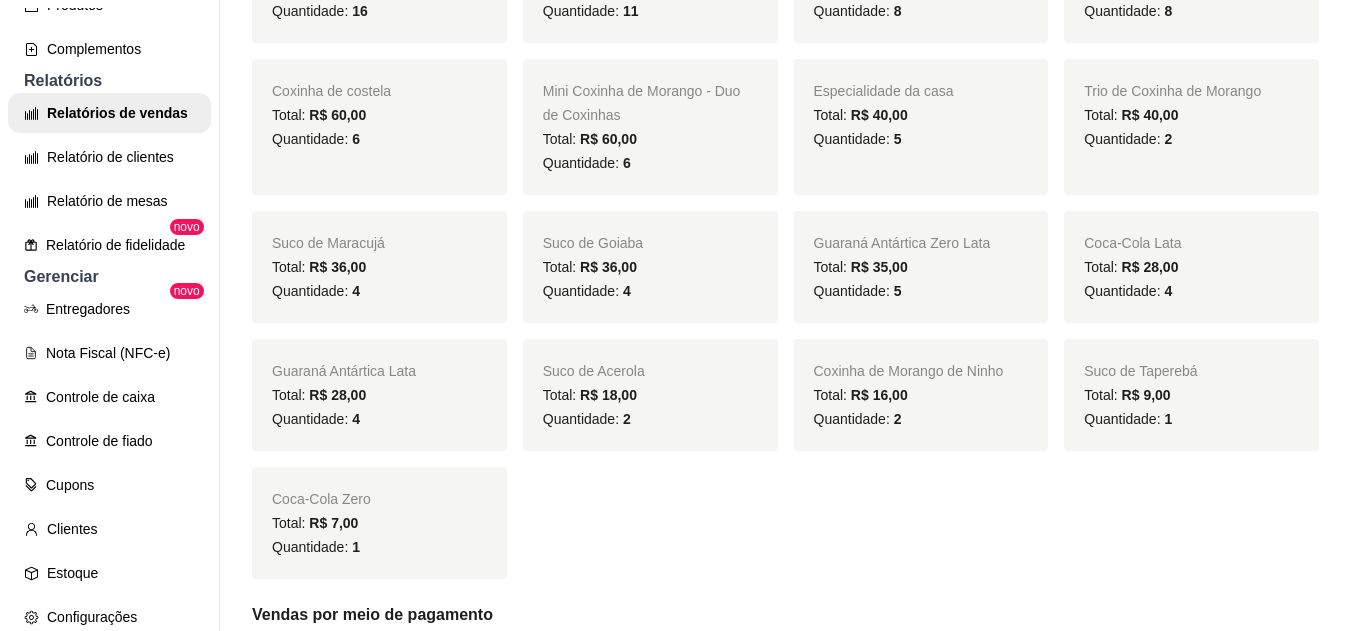 scroll, scrollTop: 631, scrollLeft: 0, axis: vertical 